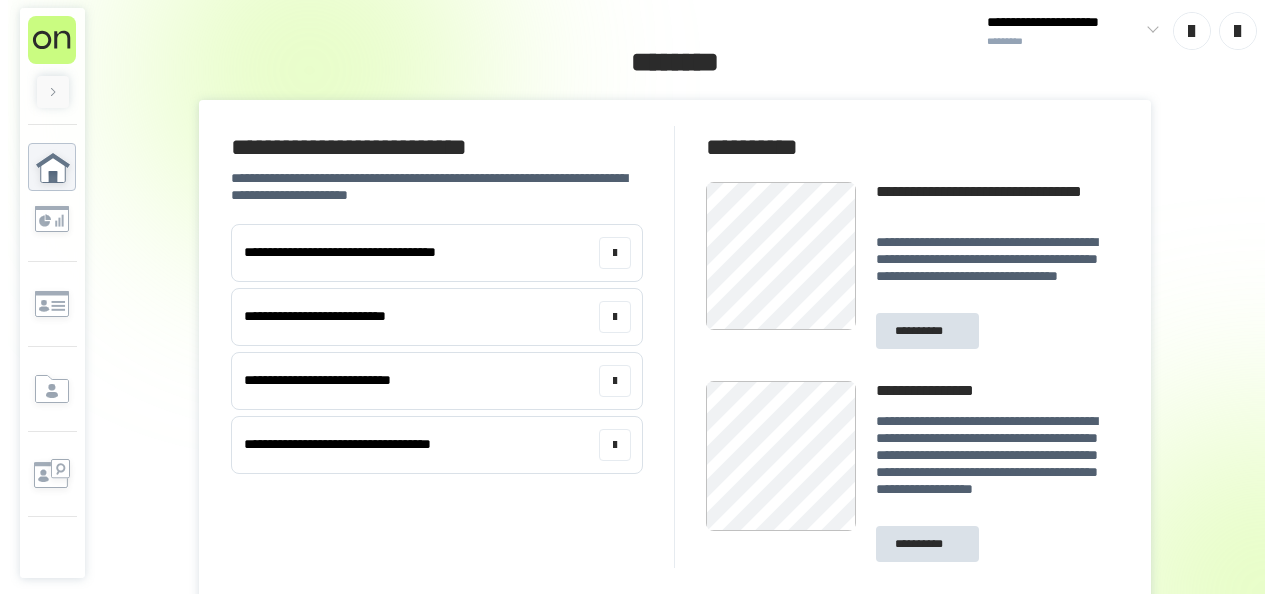 scroll, scrollTop: 0, scrollLeft: 0, axis: both 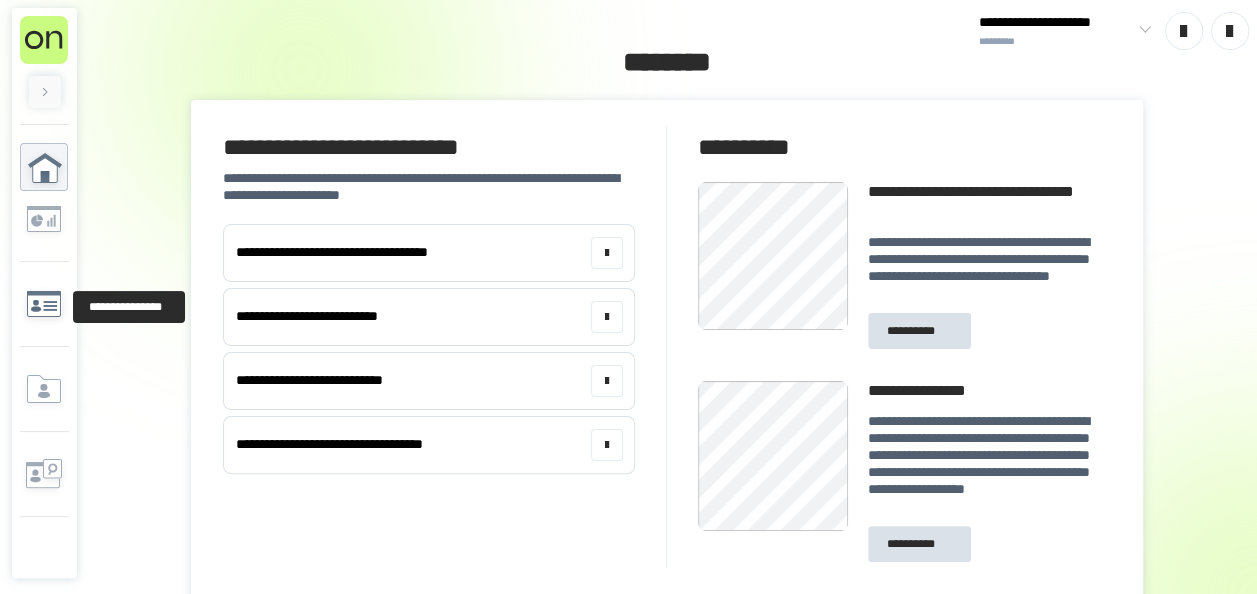 click 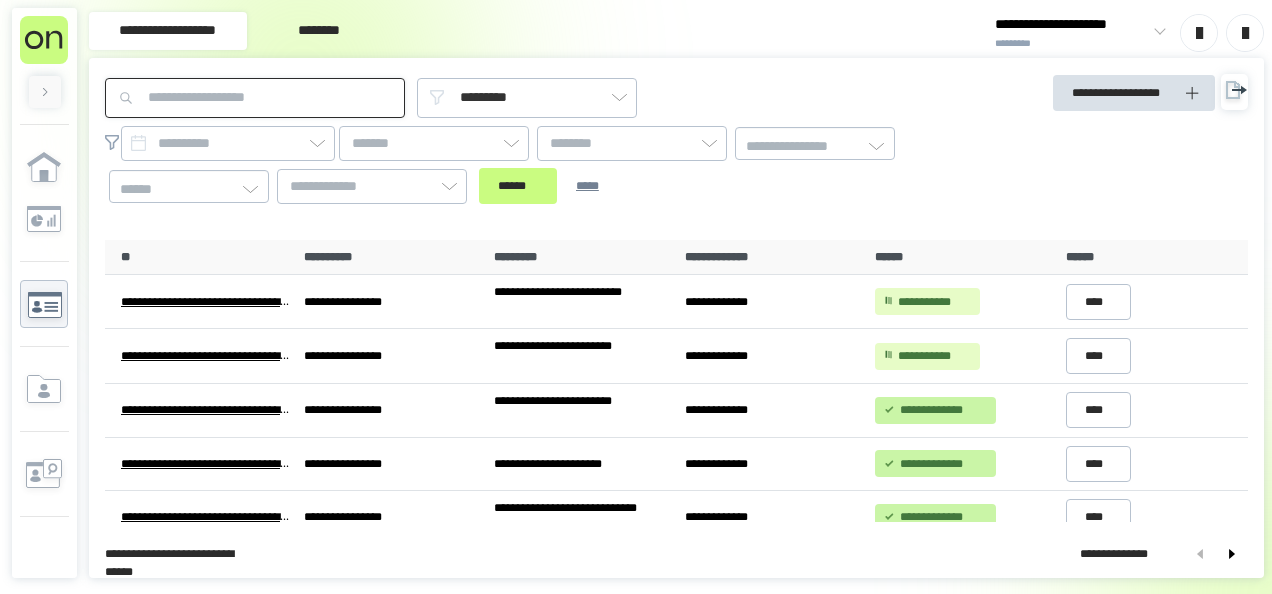 click at bounding box center [255, 98] 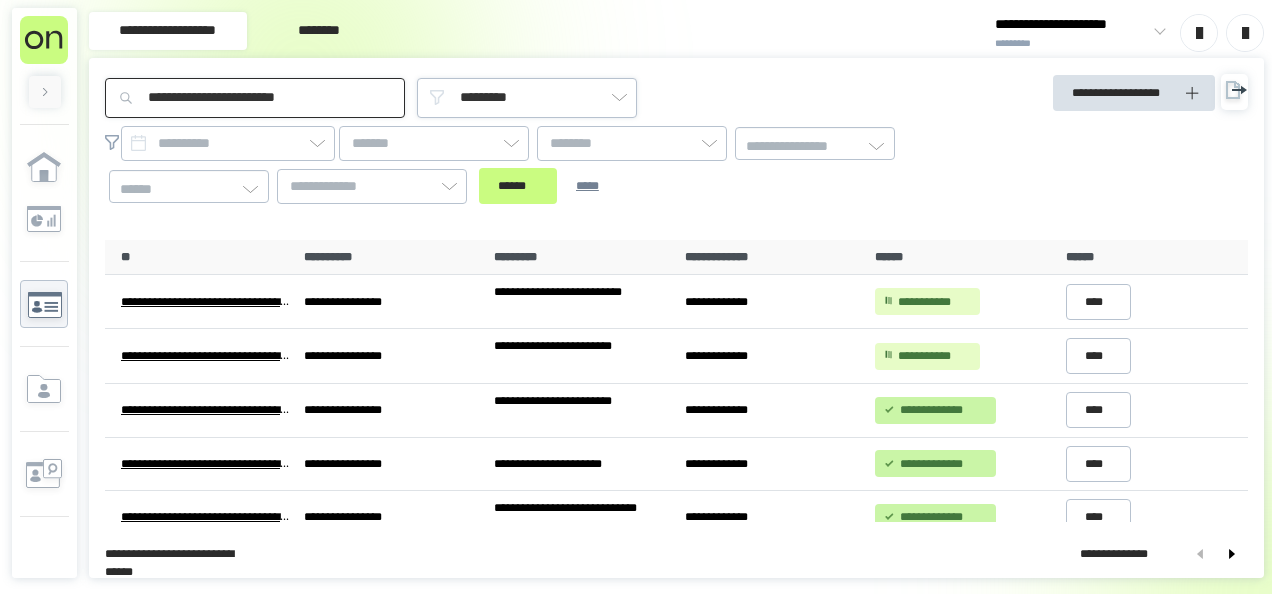type on "**********" 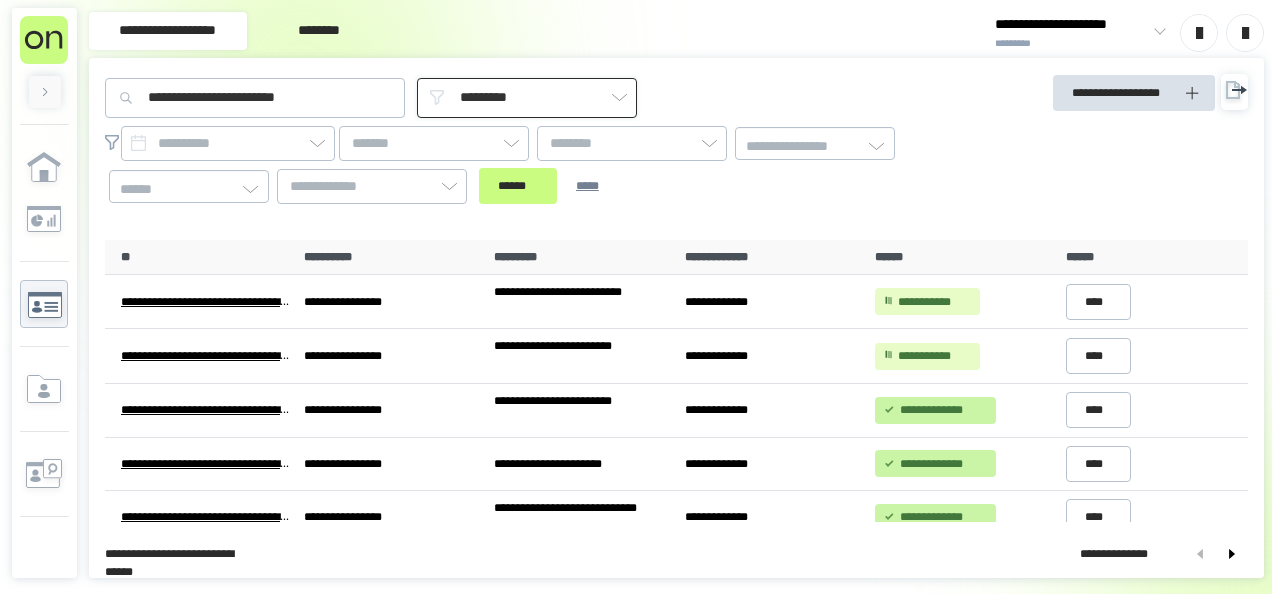 click on "*********" at bounding box center [527, 98] 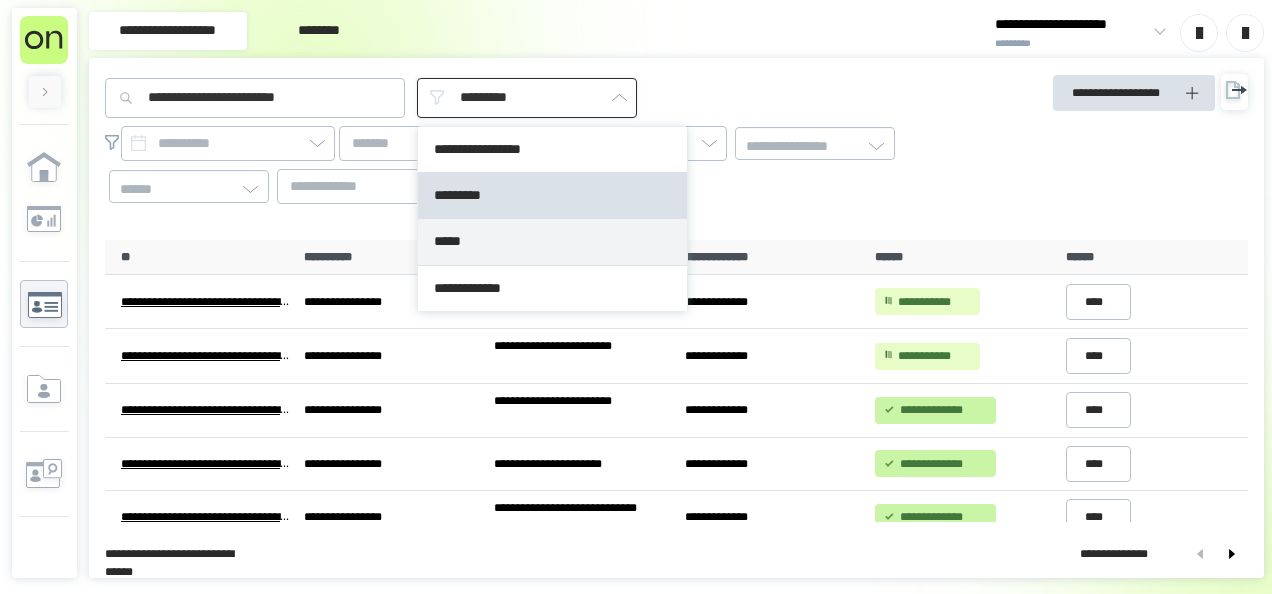 type on "*****" 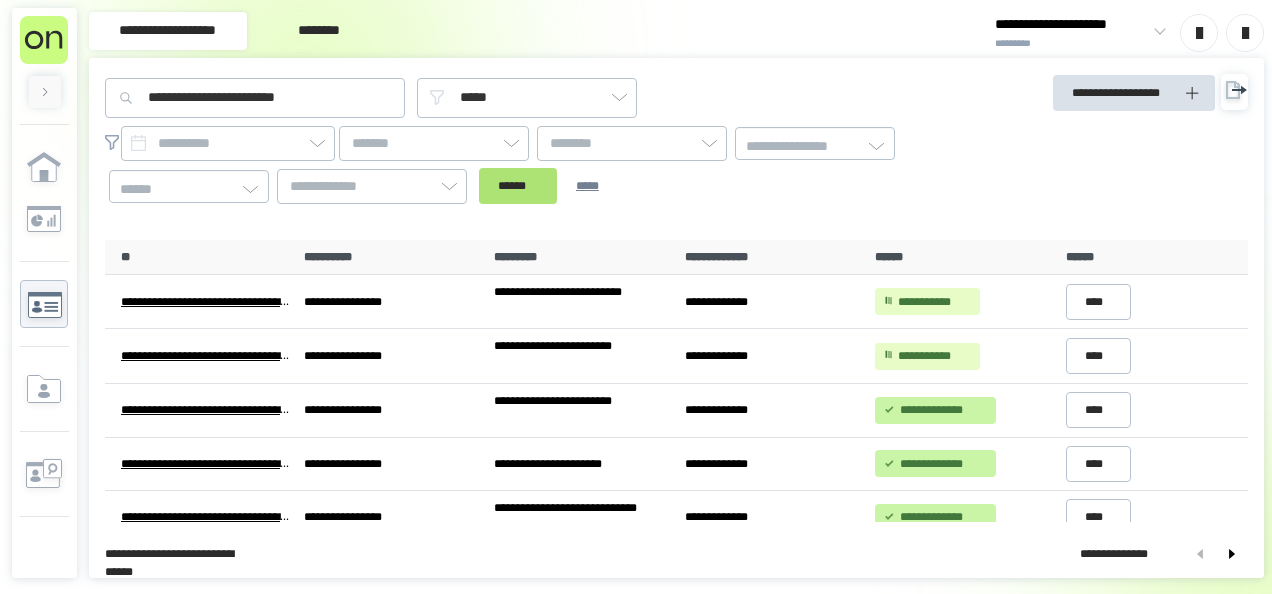 click on "******" at bounding box center [518, 186] 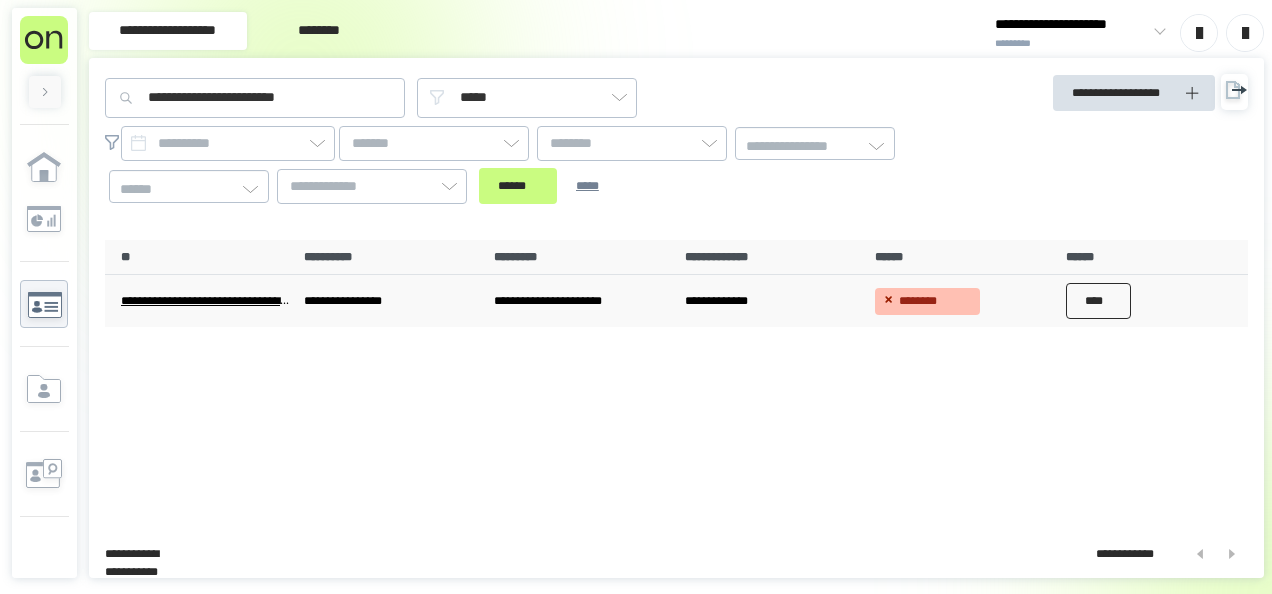 click on "****" at bounding box center (1099, 301) 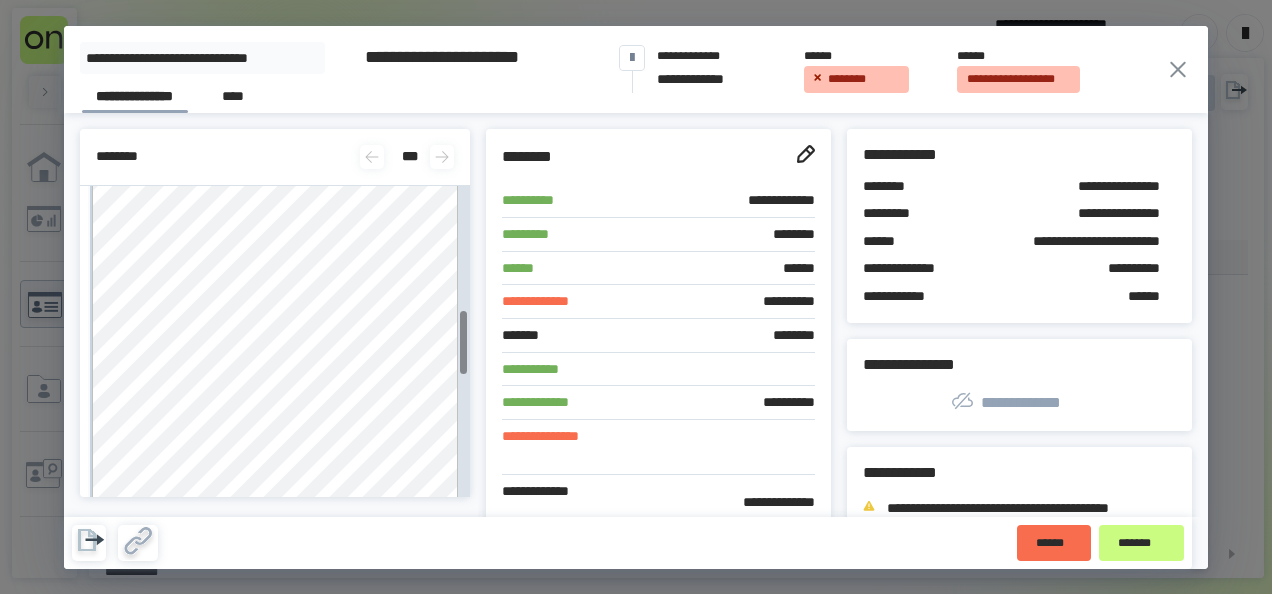 scroll, scrollTop: 632, scrollLeft: 0, axis: vertical 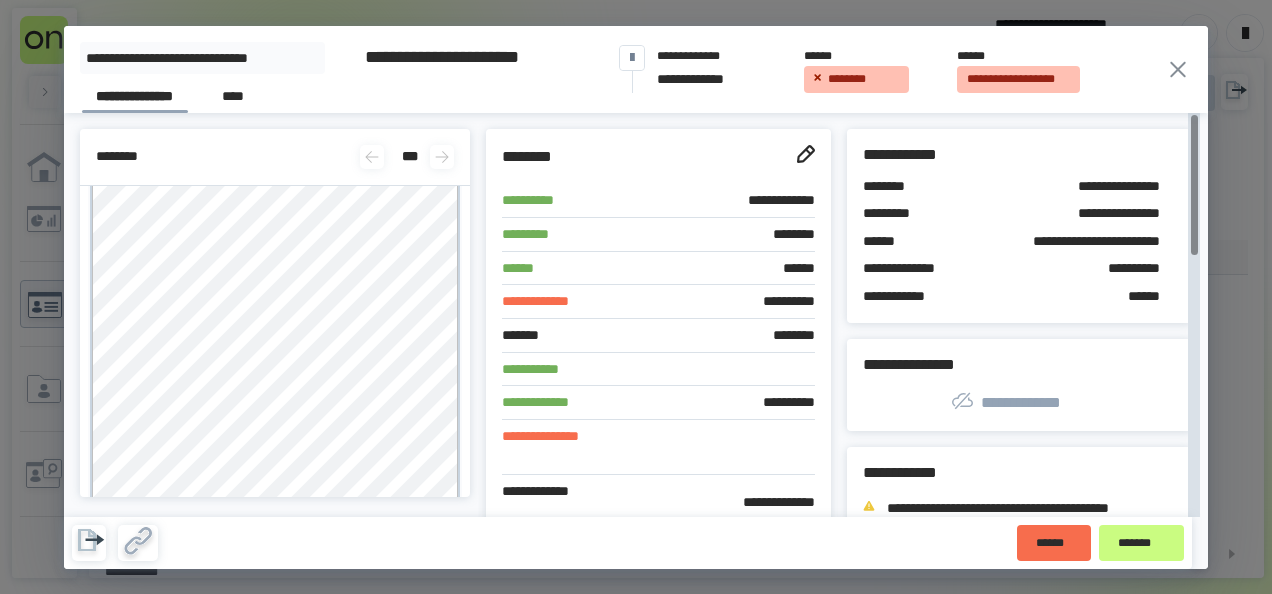 click at bounding box center (712, 369) 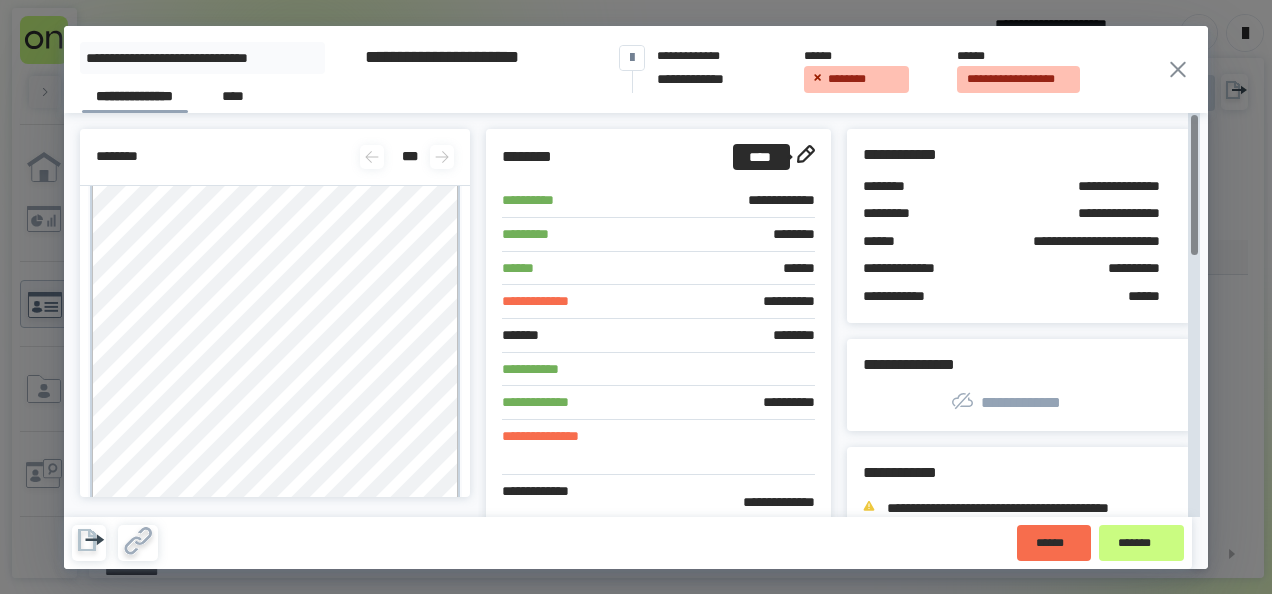 click 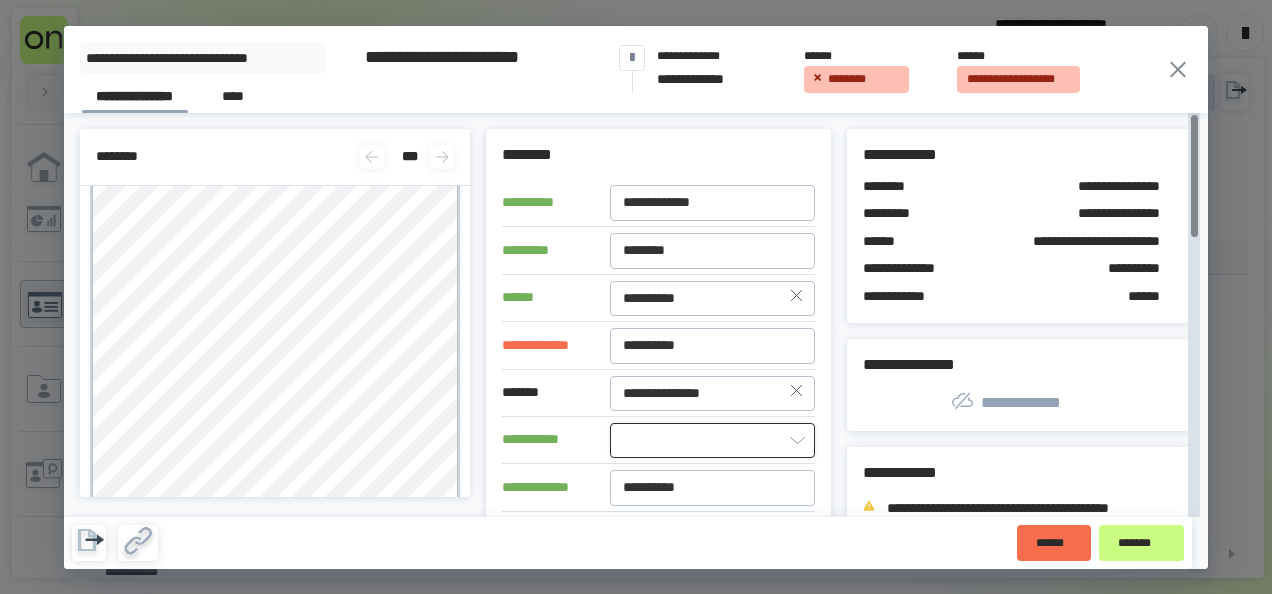 click at bounding box center [712, 440] 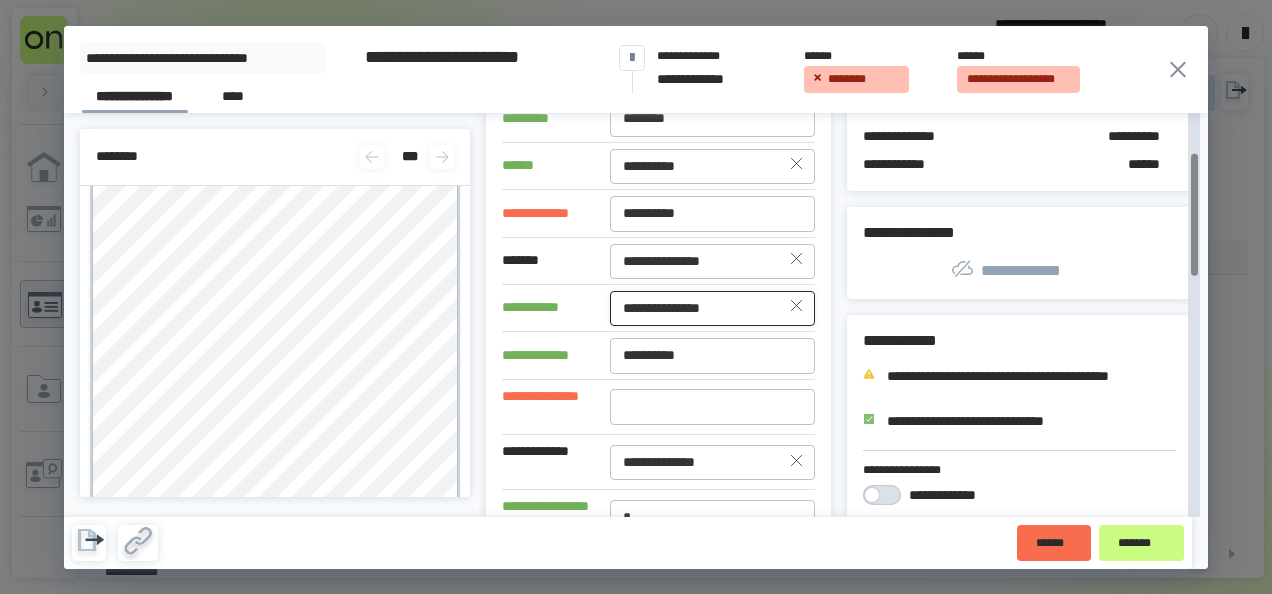 scroll, scrollTop: 134, scrollLeft: 0, axis: vertical 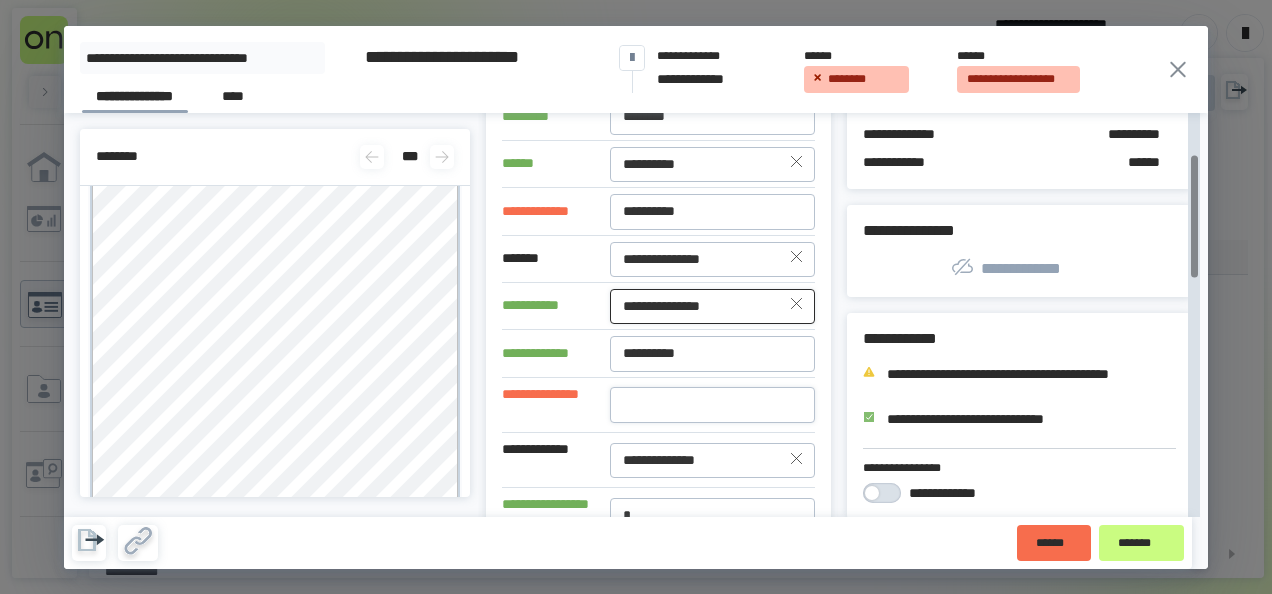 type on "**********" 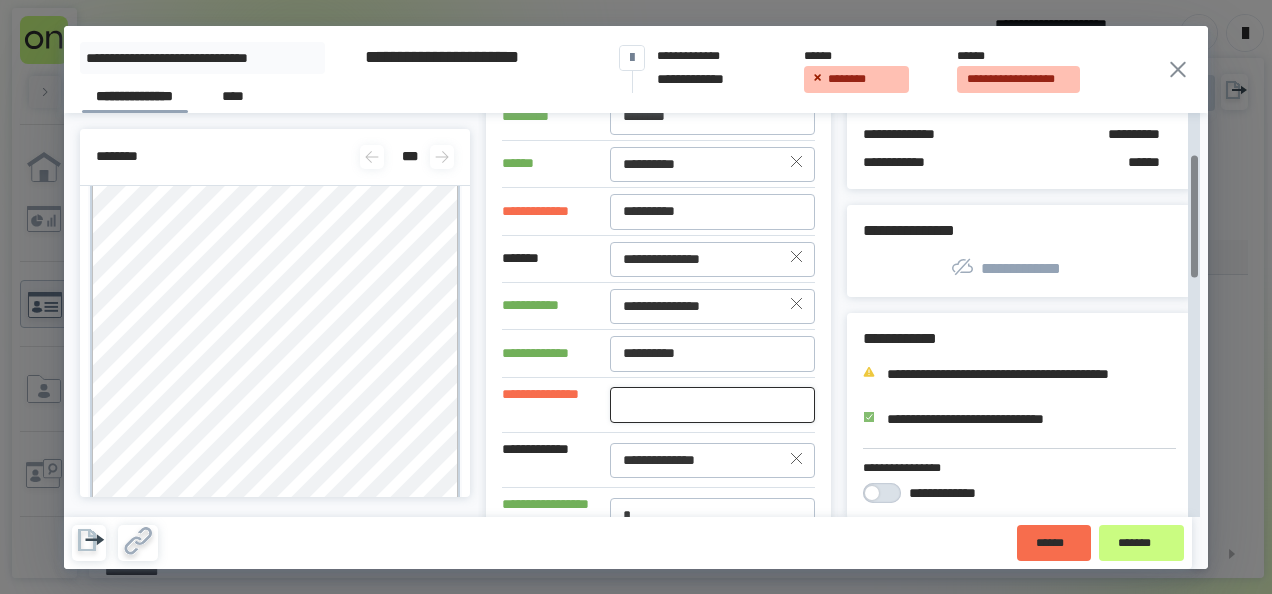 click at bounding box center [712, 405] 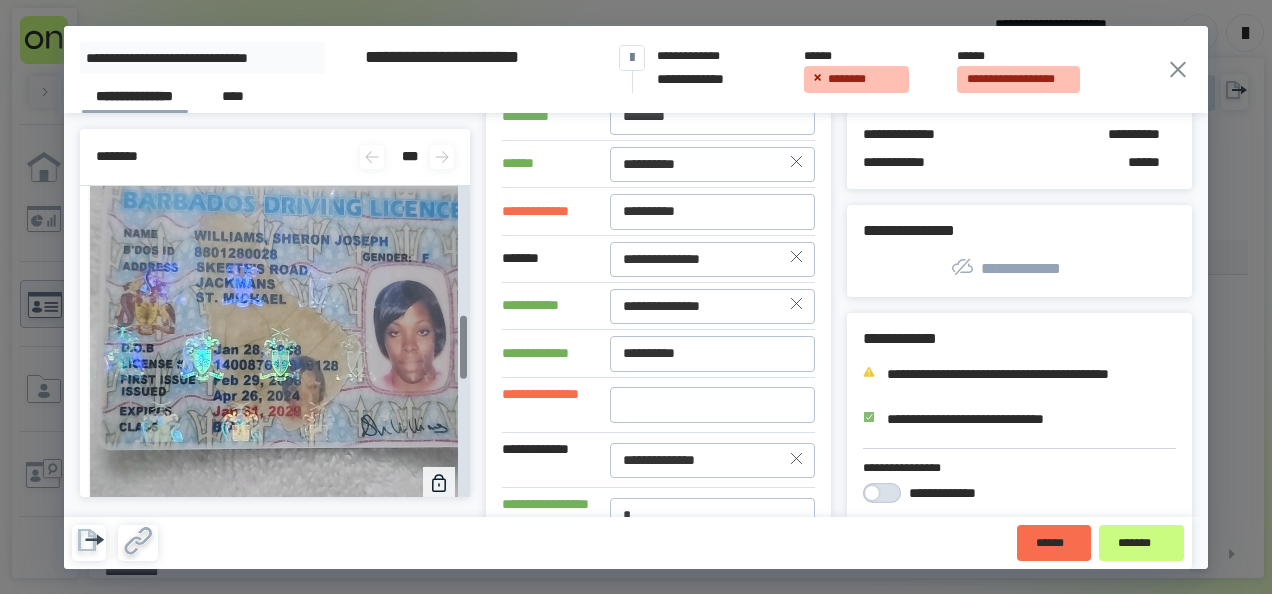 scroll, scrollTop: 632, scrollLeft: 0, axis: vertical 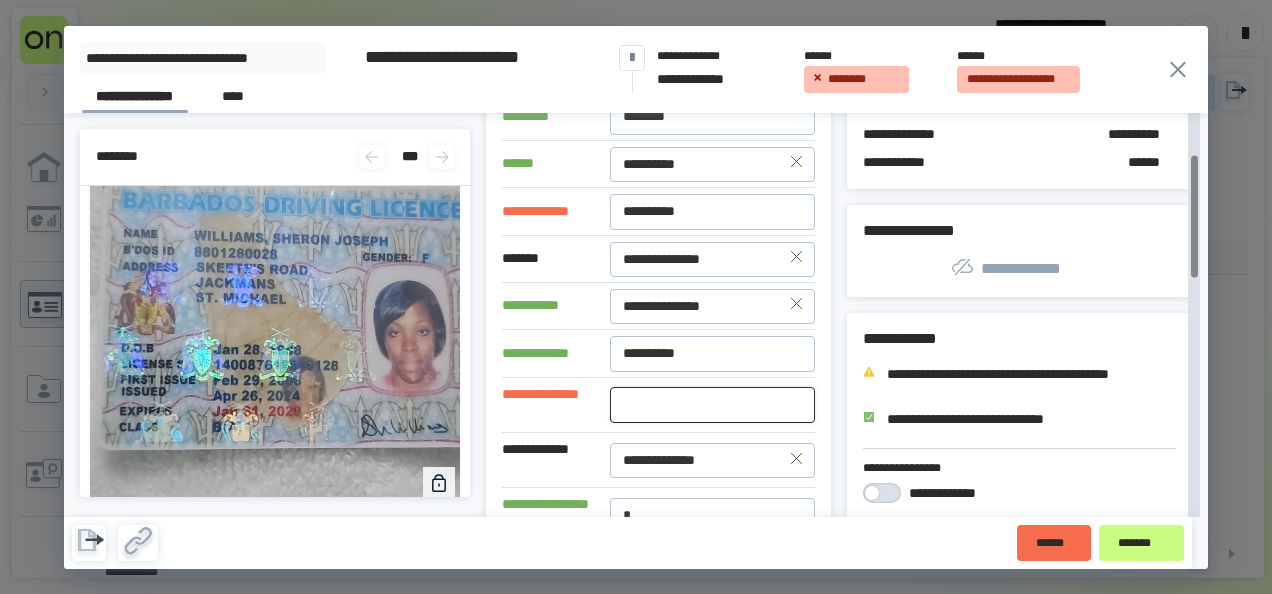 click at bounding box center [712, 405] 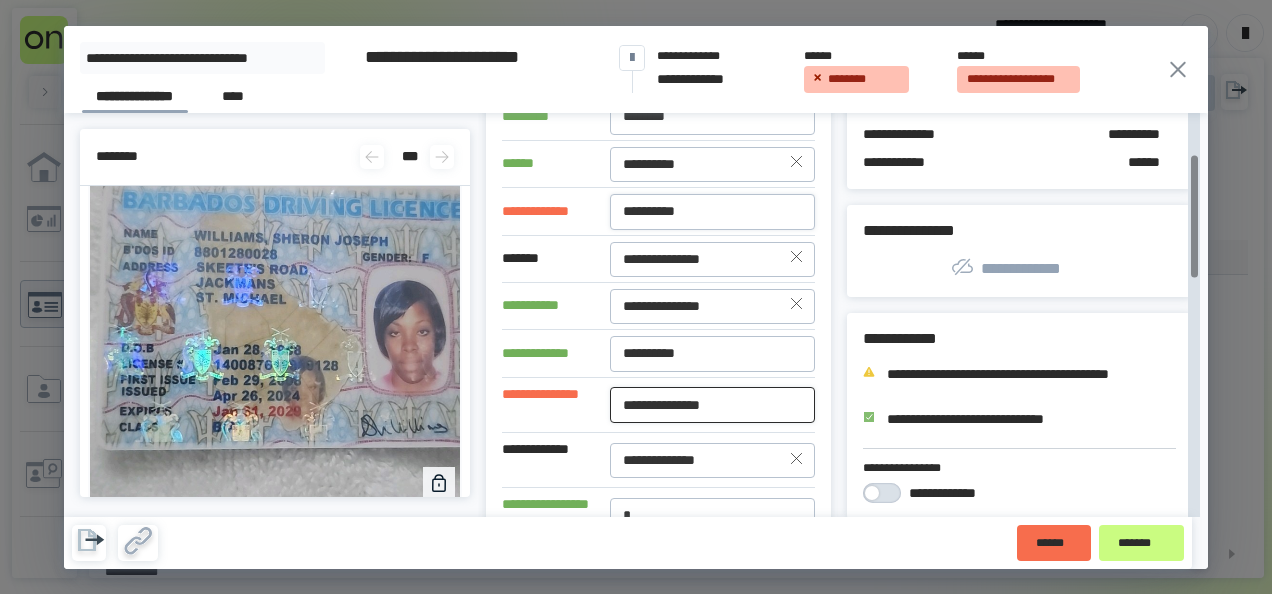 type on "**********" 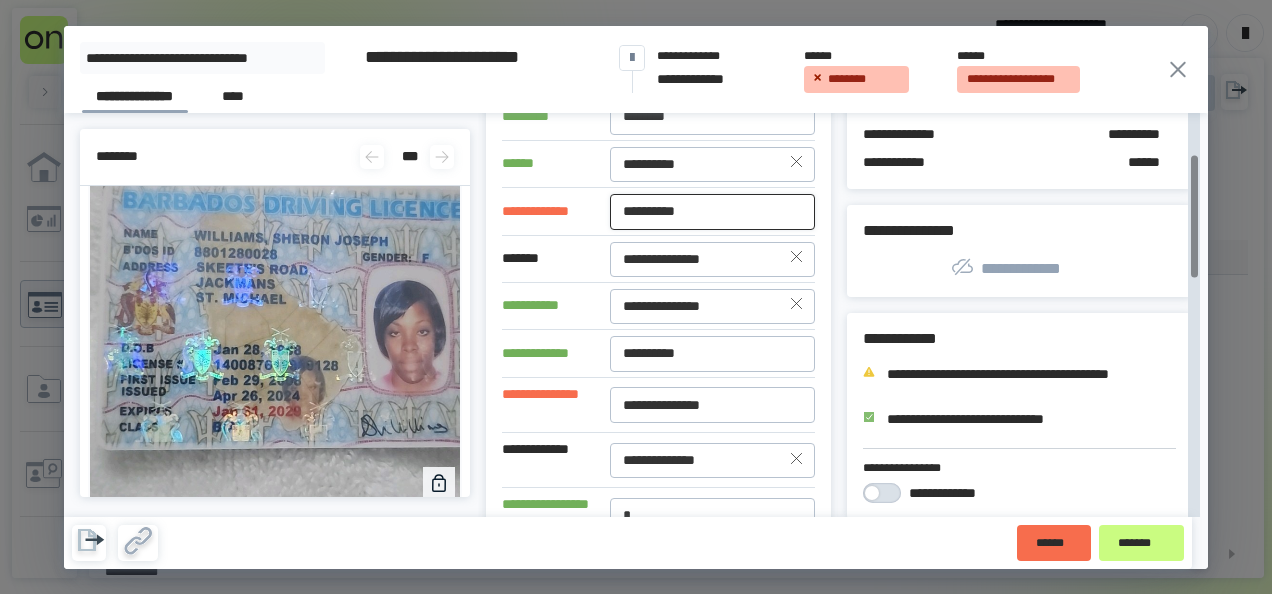 click on "**********" at bounding box center (712, 212) 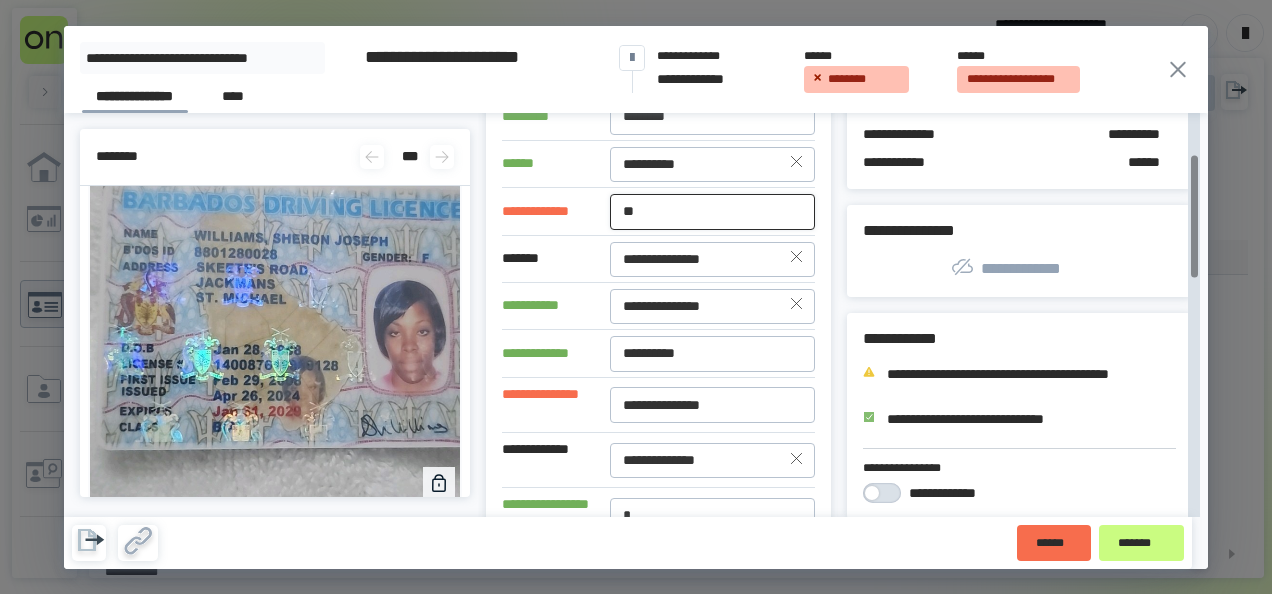type on "*" 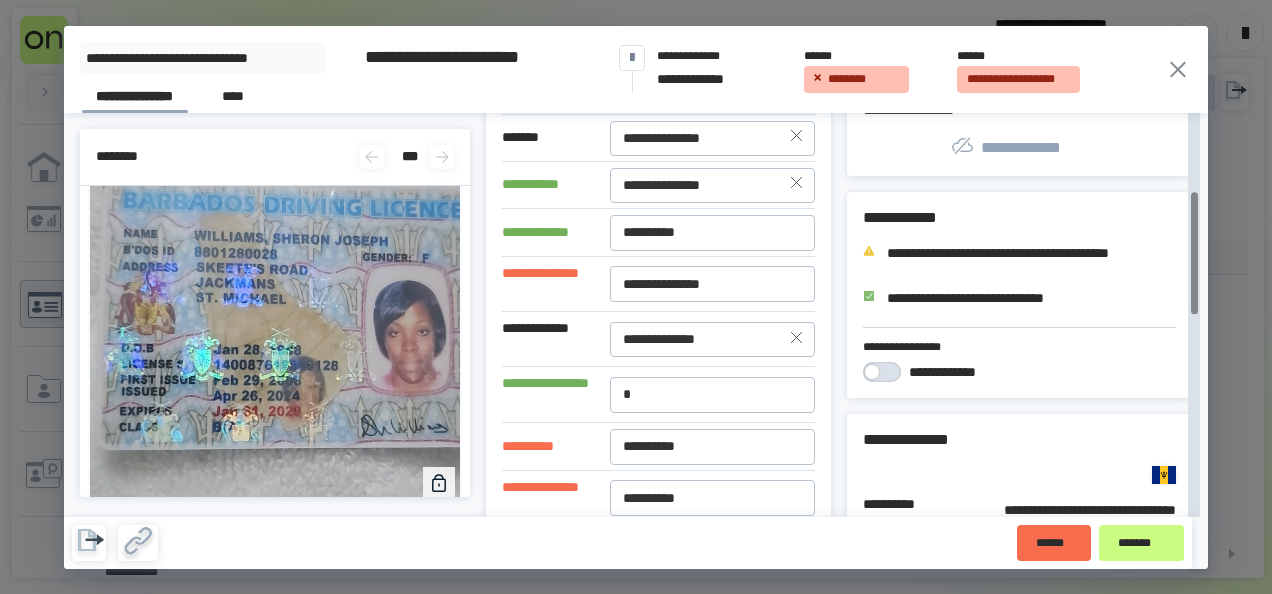 scroll, scrollTop: 256, scrollLeft: 0, axis: vertical 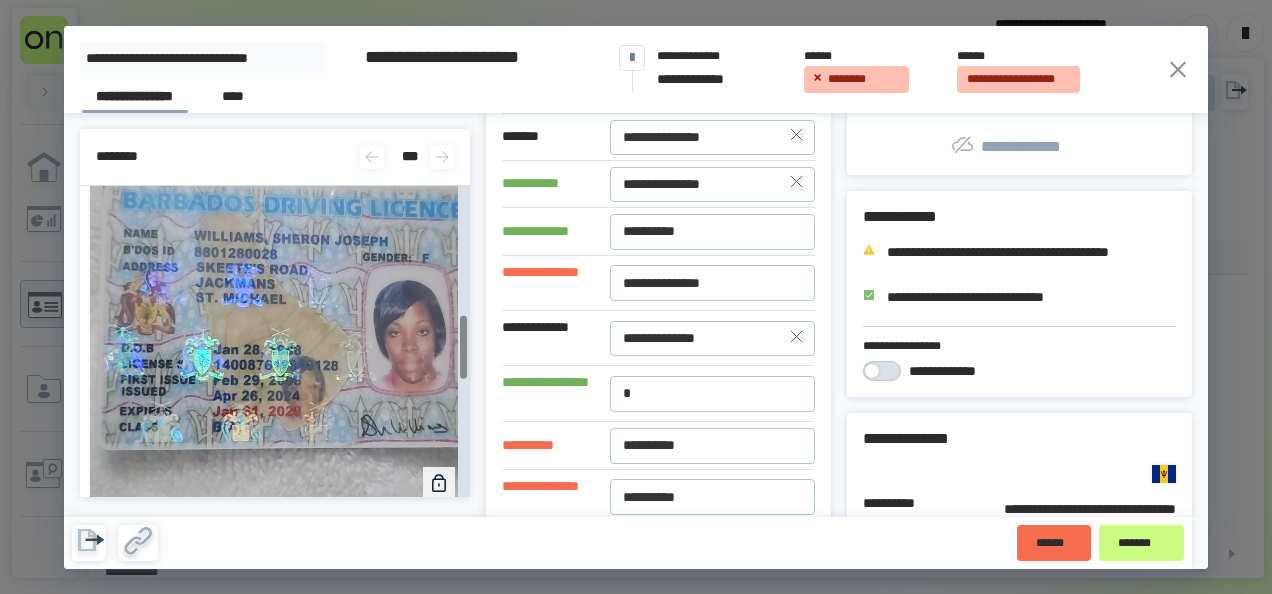 type on "**********" 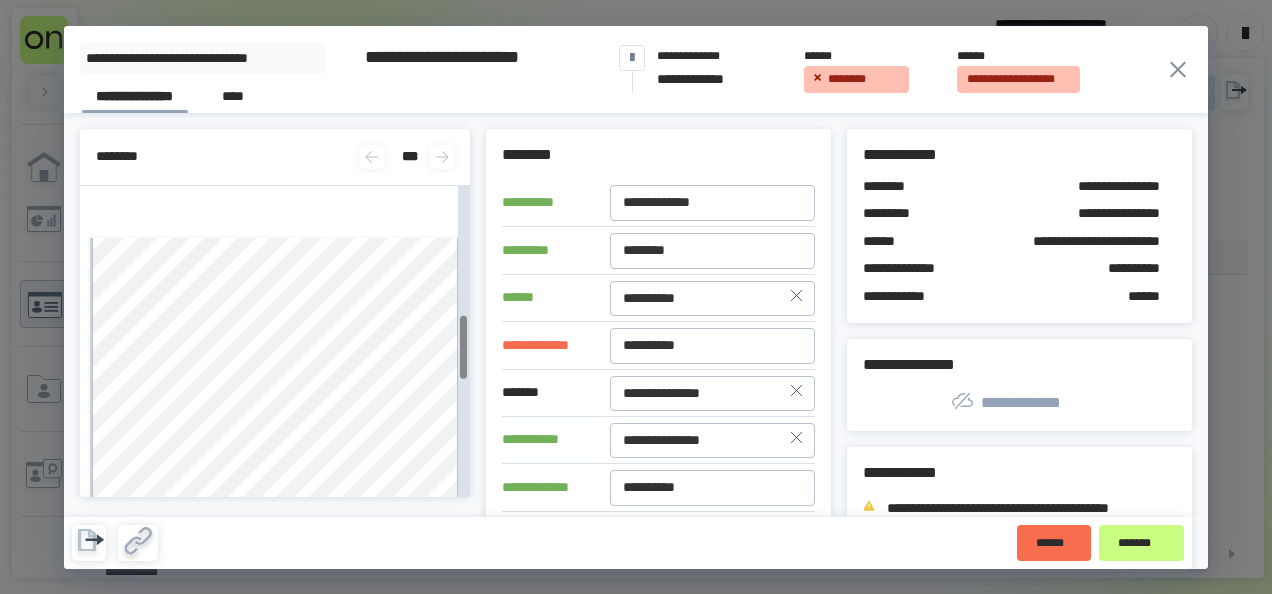 scroll, scrollTop: 0, scrollLeft: 0, axis: both 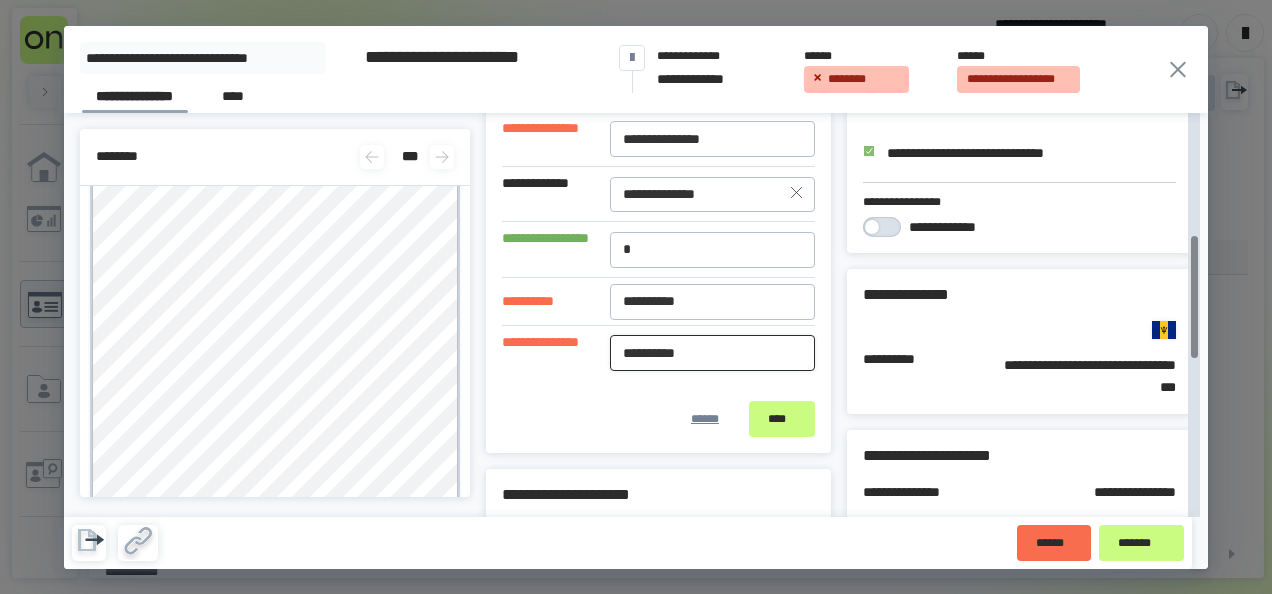 drag, startPoint x: 721, startPoint y: 360, endPoint x: 594, endPoint y: 354, distance: 127.141655 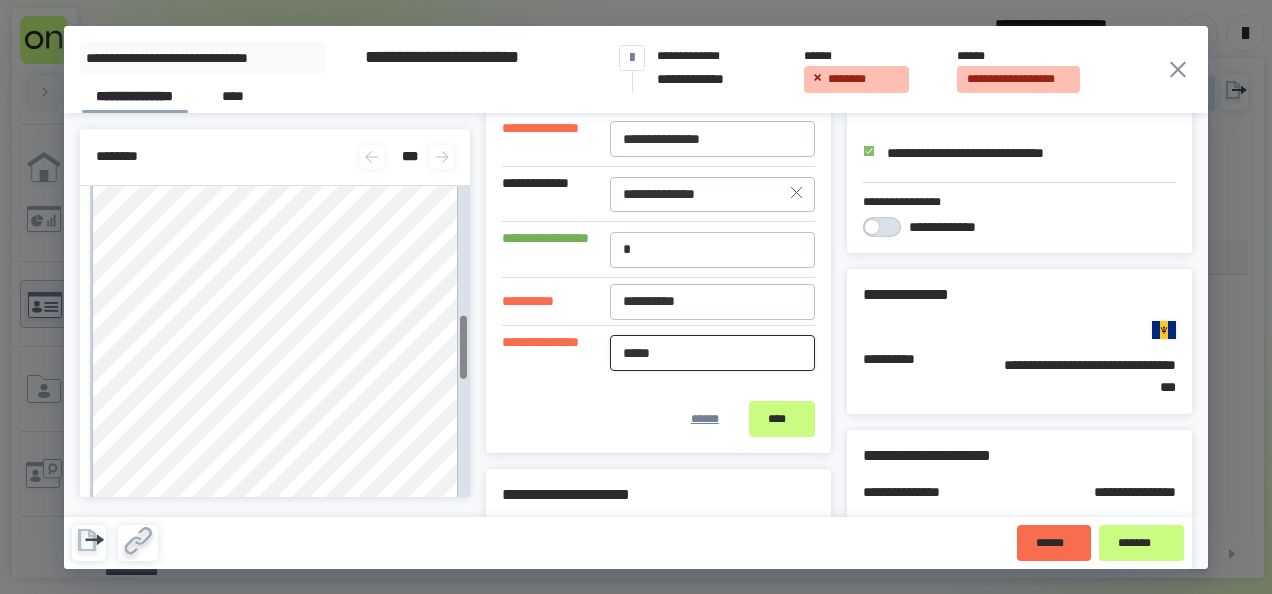 type on "*****" 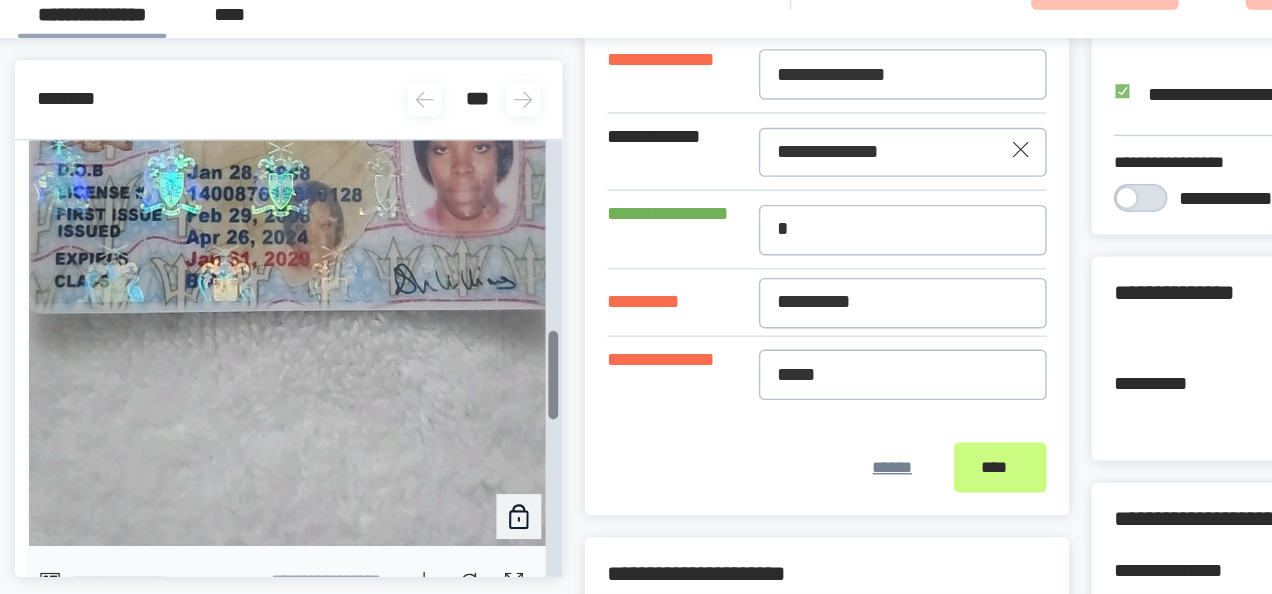 scroll, scrollTop: 662, scrollLeft: 0, axis: vertical 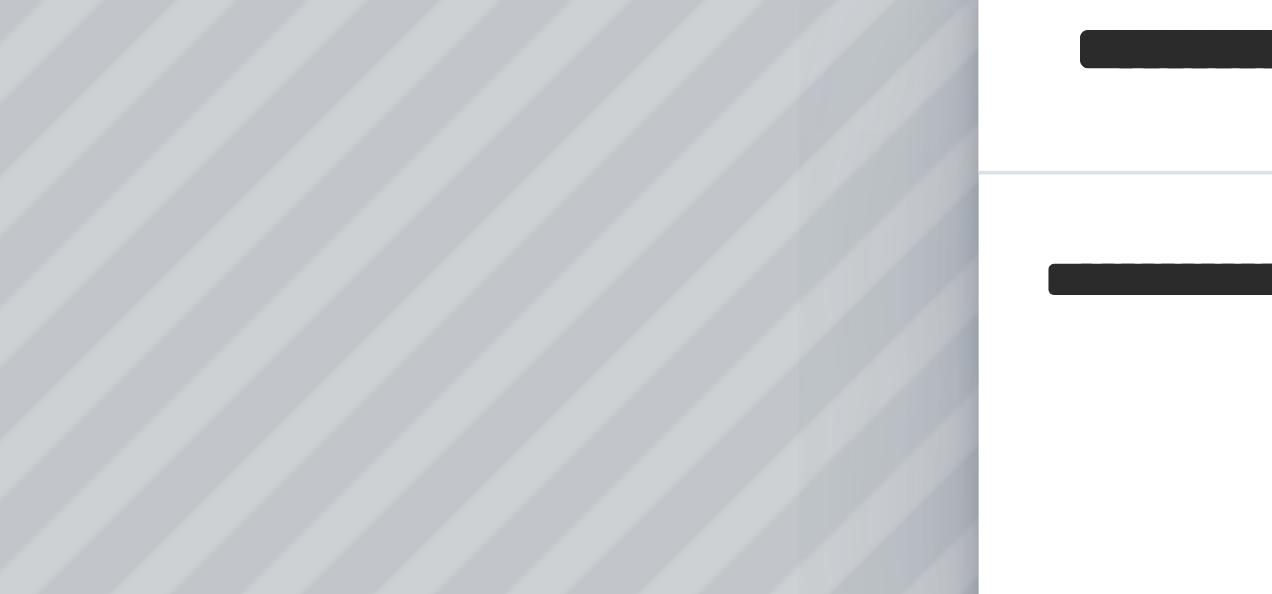 click on "**********" at bounding box center (636, 297) 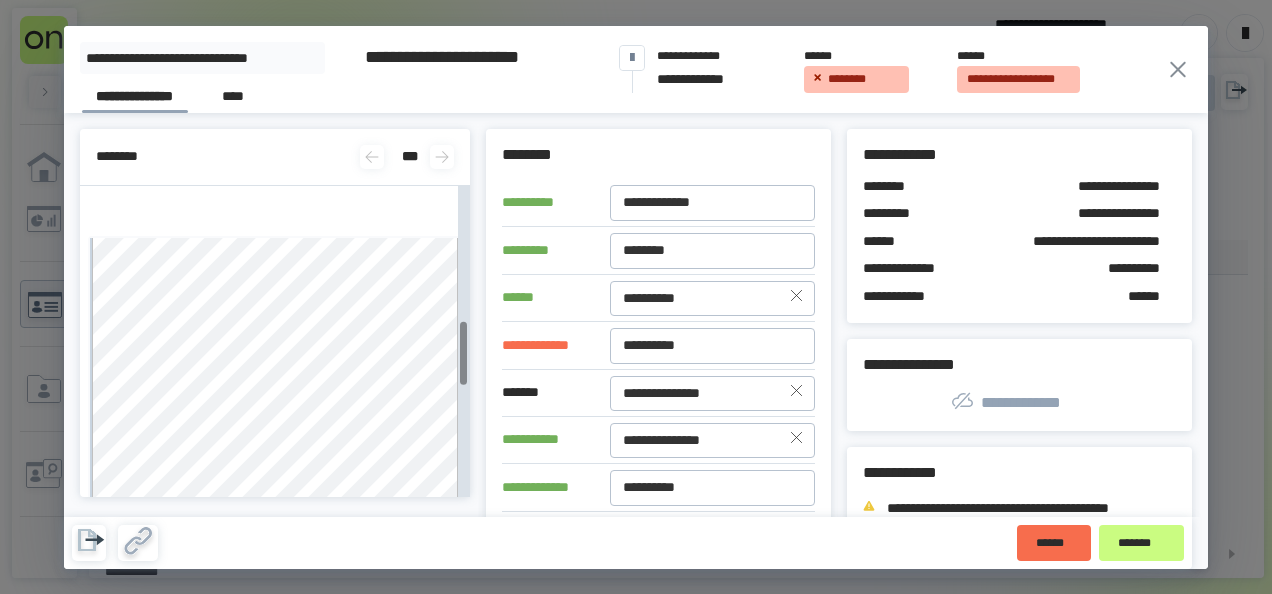 scroll, scrollTop: 0, scrollLeft: 0, axis: both 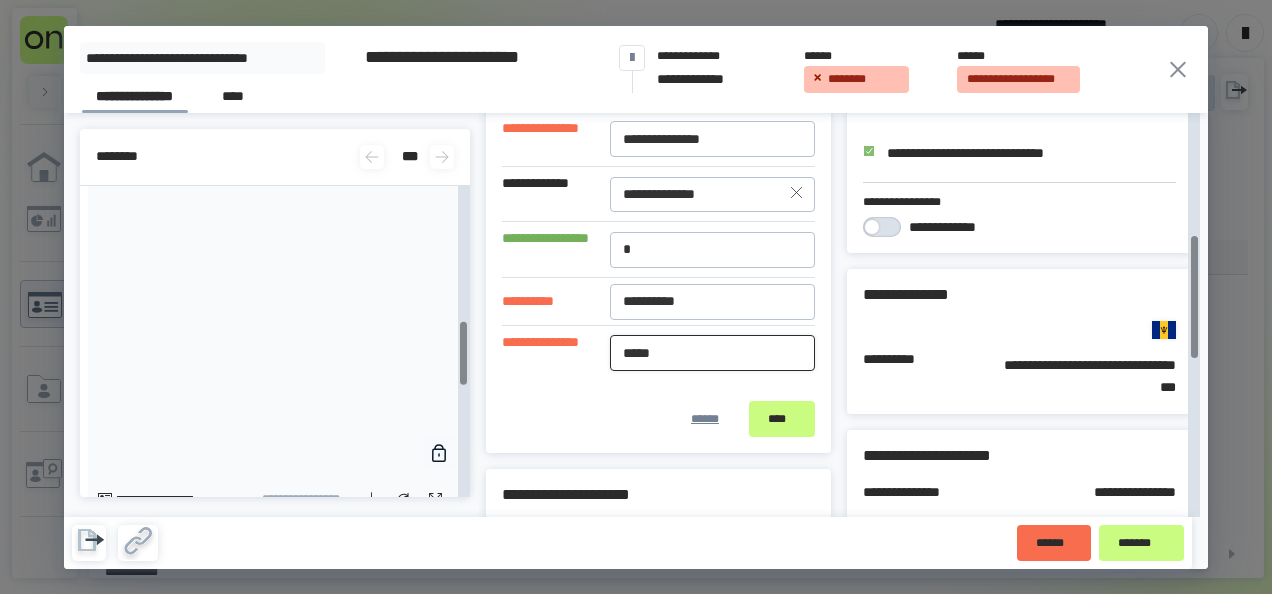 click on "*****" at bounding box center [712, 353] 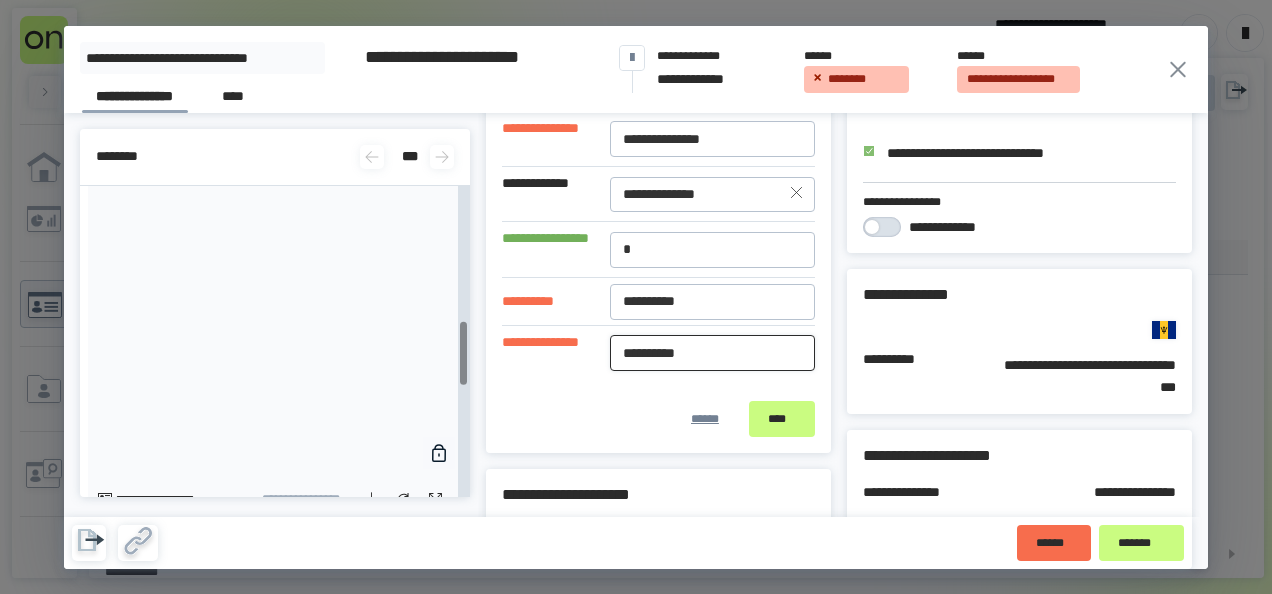 type on "**********" 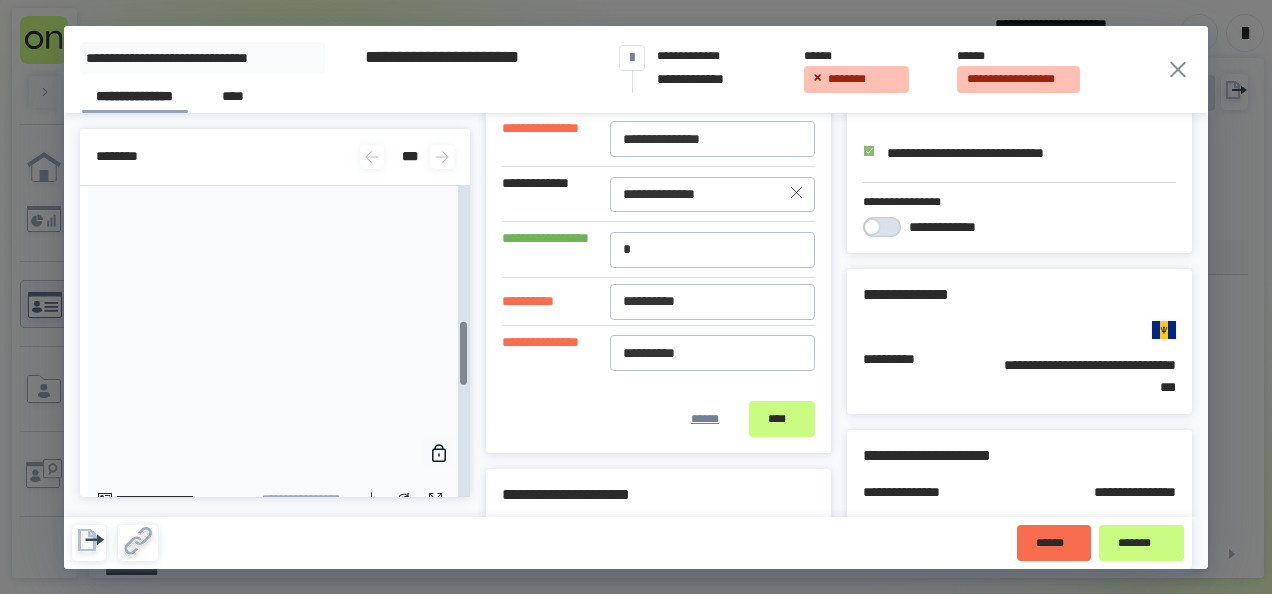click on "* * *" at bounding box center [407, 157] 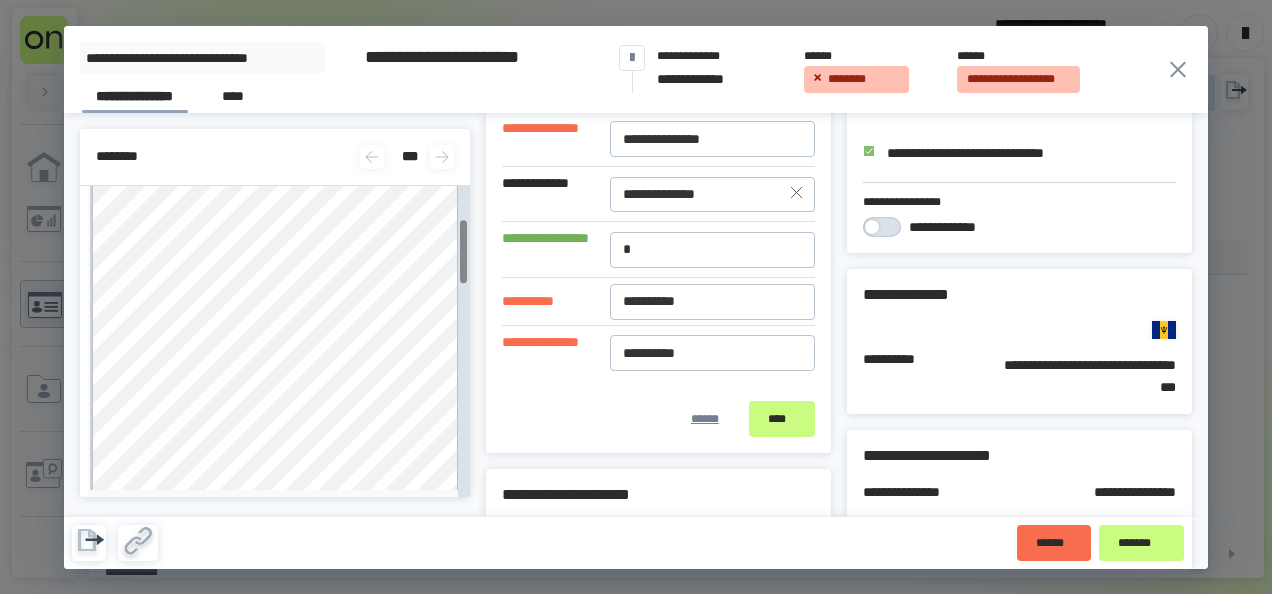 scroll, scrollTop: 160, scrollLeft: 0, axis: vertical 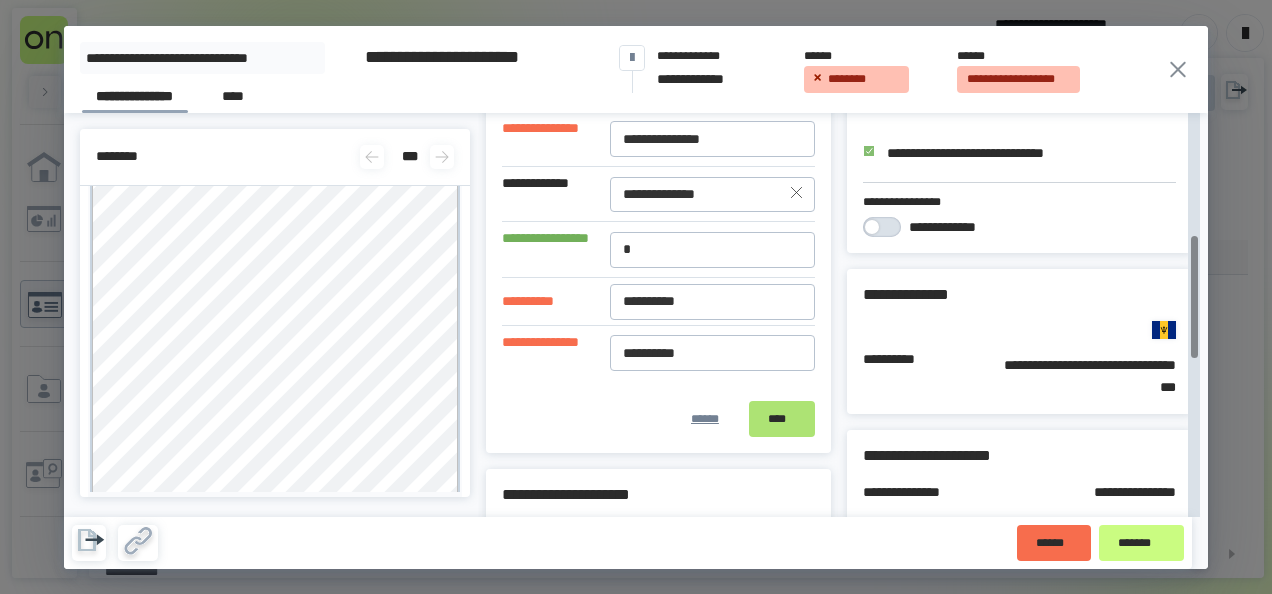 click on "****" at bounding box center [782, 419] 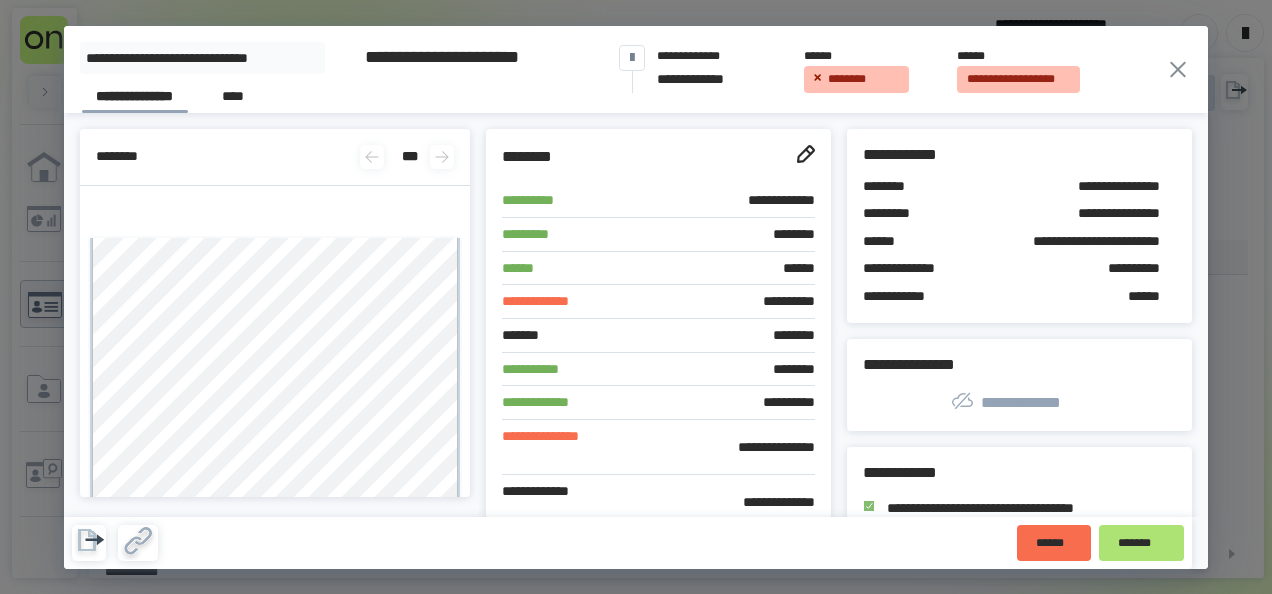 click on "*******" at bounding box center (1142, 542) 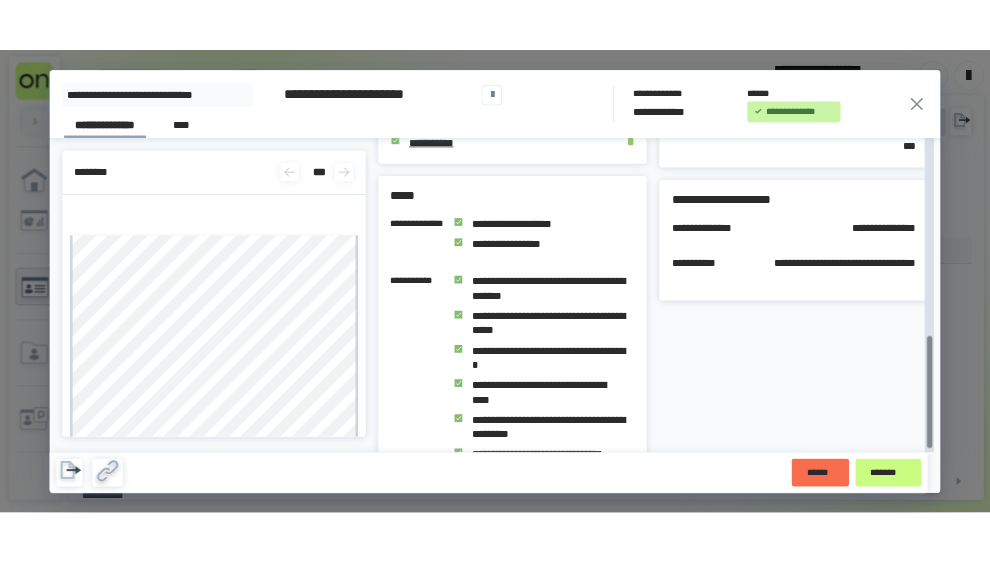 scroll, scrollTop: 714, scrollLeft: 0, axis: vertical 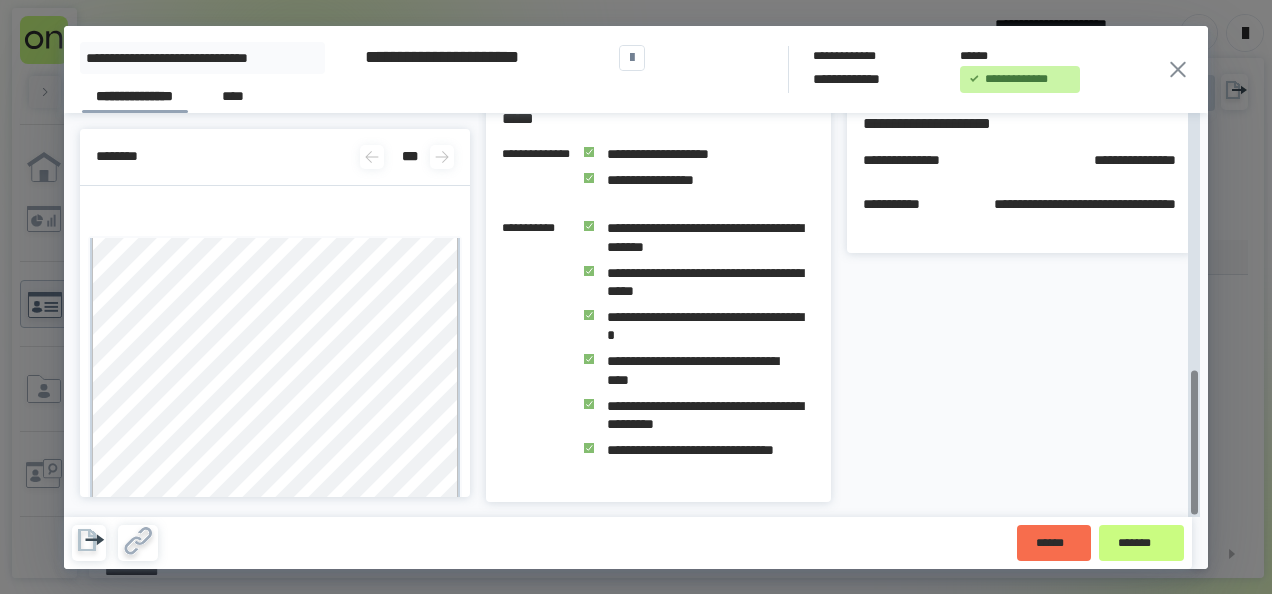 click 